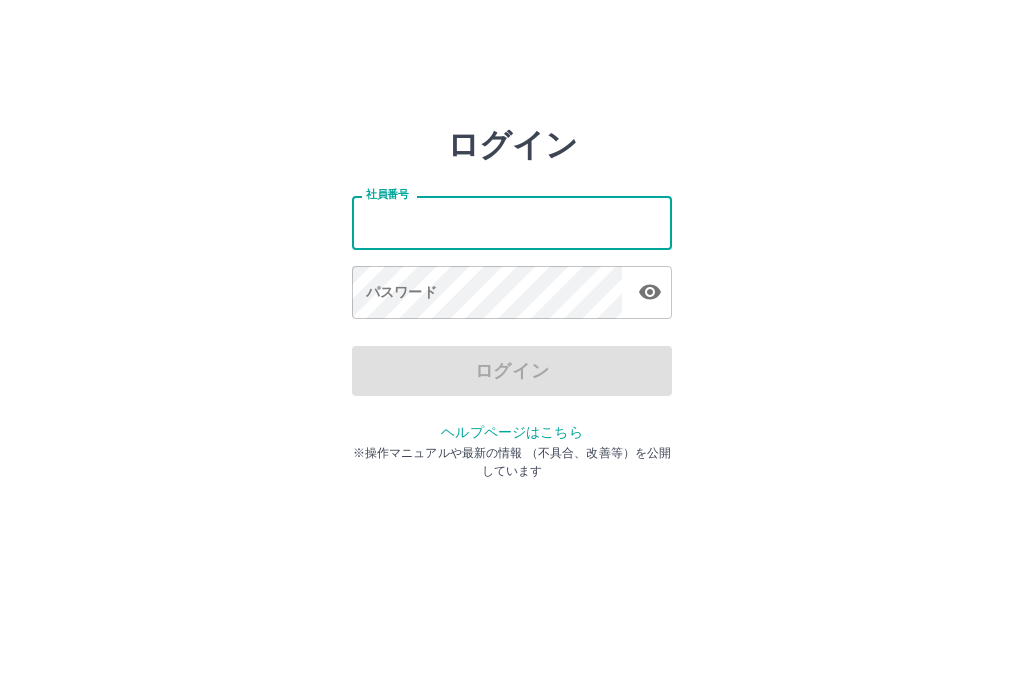 scroll, scrollTop: 0, scrollLeft: 0, axis: both 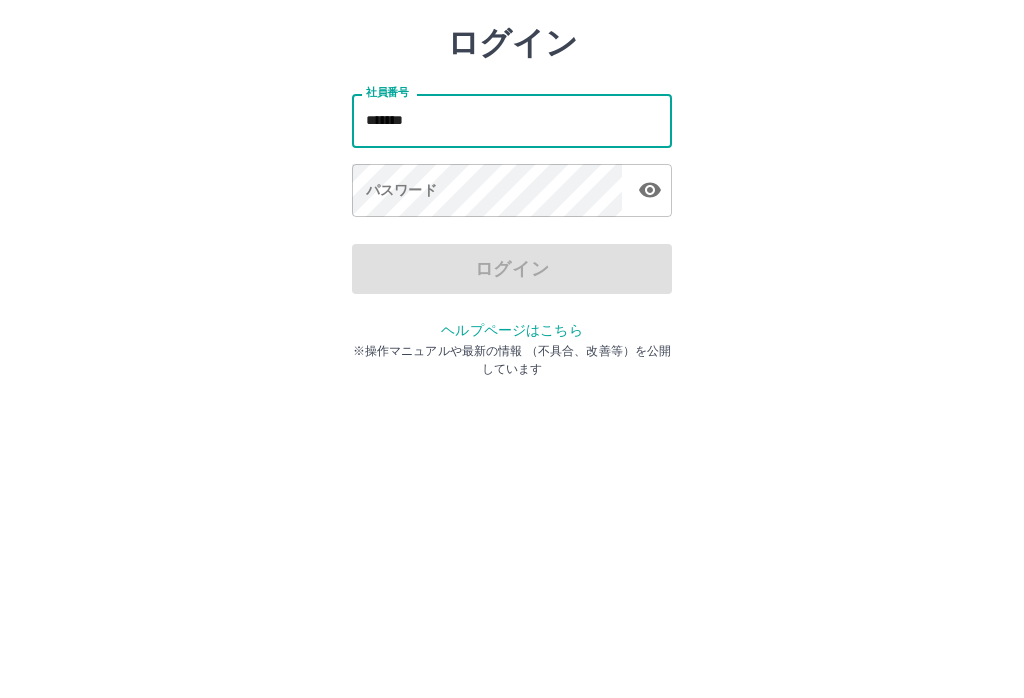 type on "*******" 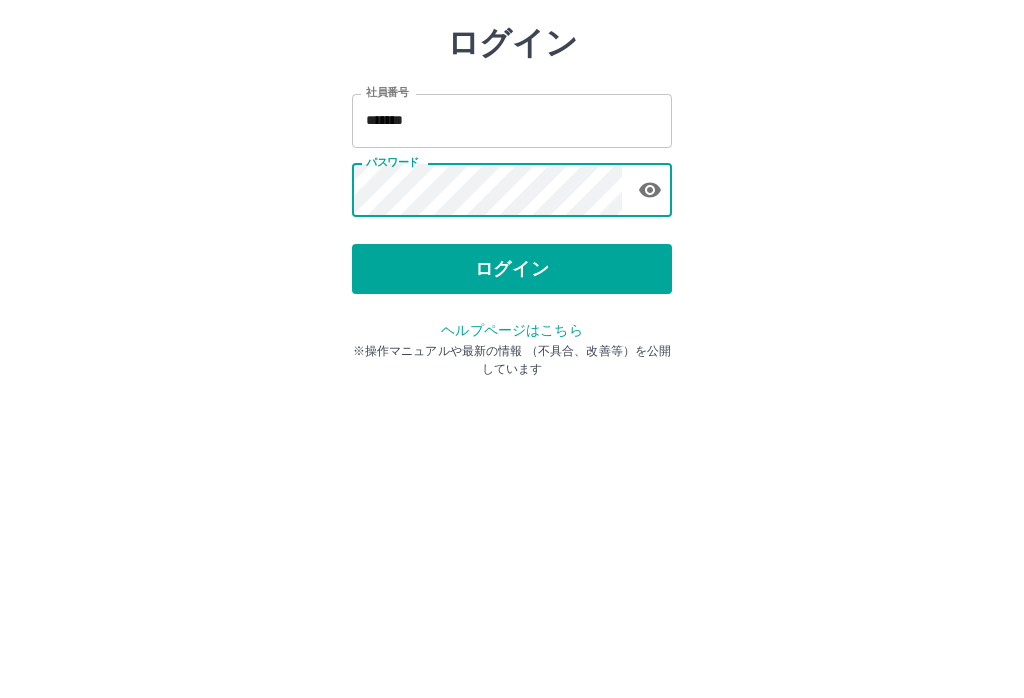 click on "ログイン" at bounding box center [512, 371] 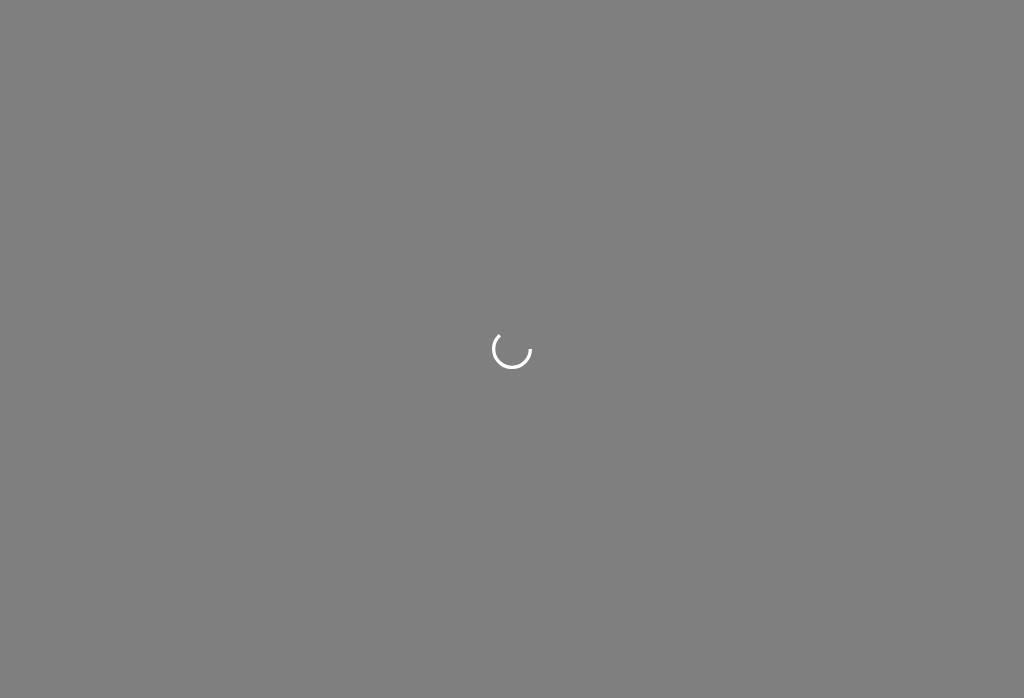 scroll, scrollTop: 0, scrollLeft: 0, axis: both 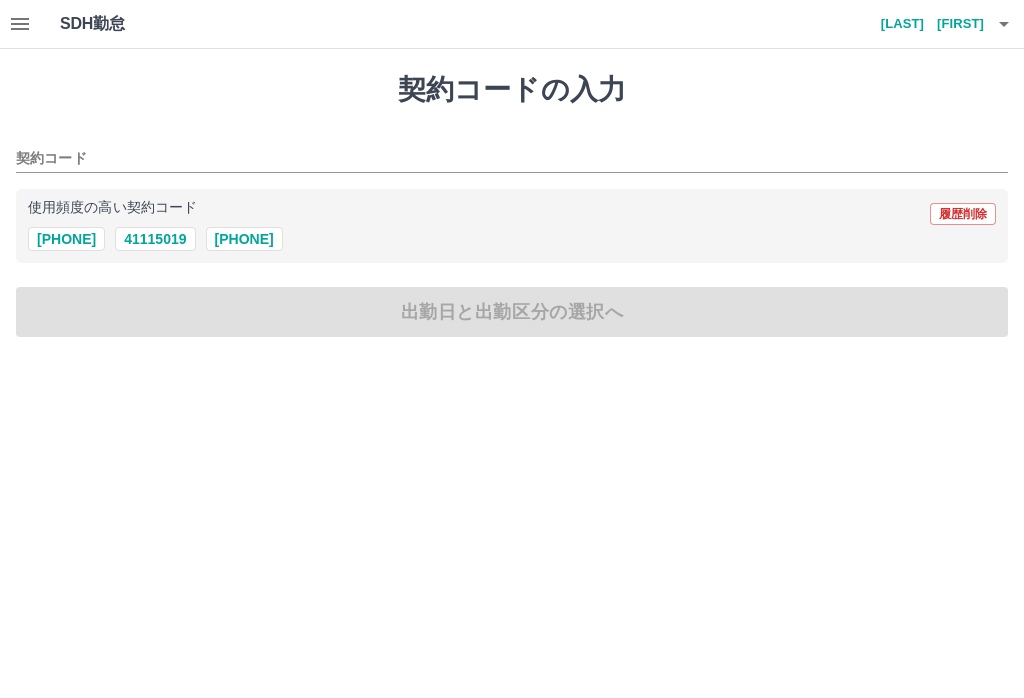 click on "41115019" at bounding box center (155, 239) 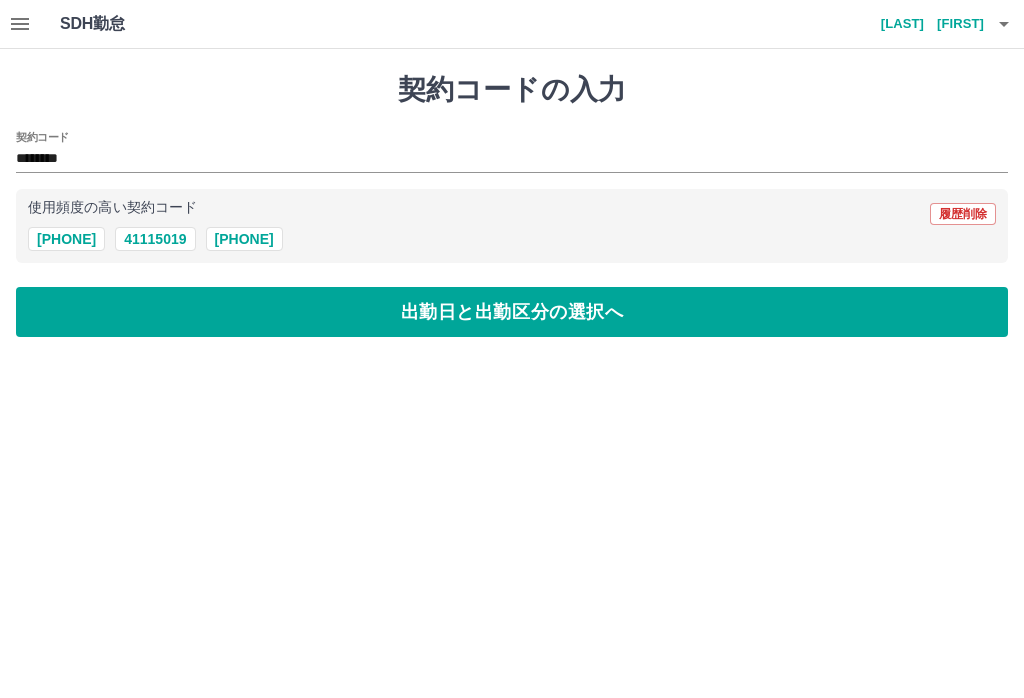 click on "出勤日と出勤区分の選択へ" at bounding box center (512, 312) 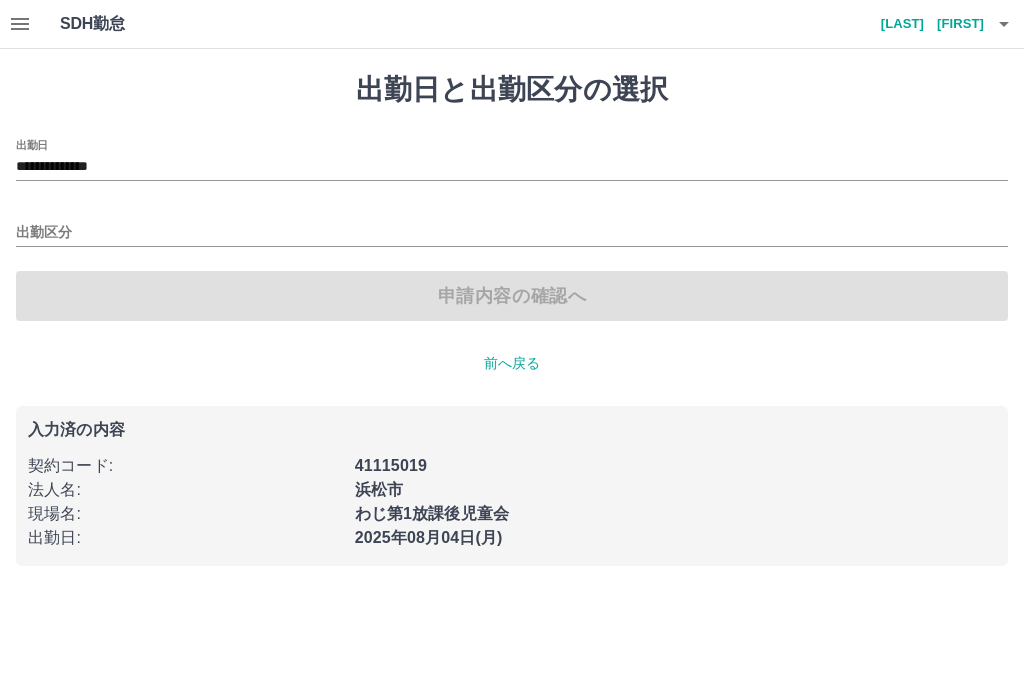 click on "出勤区分" at bounding box center (512, 233) 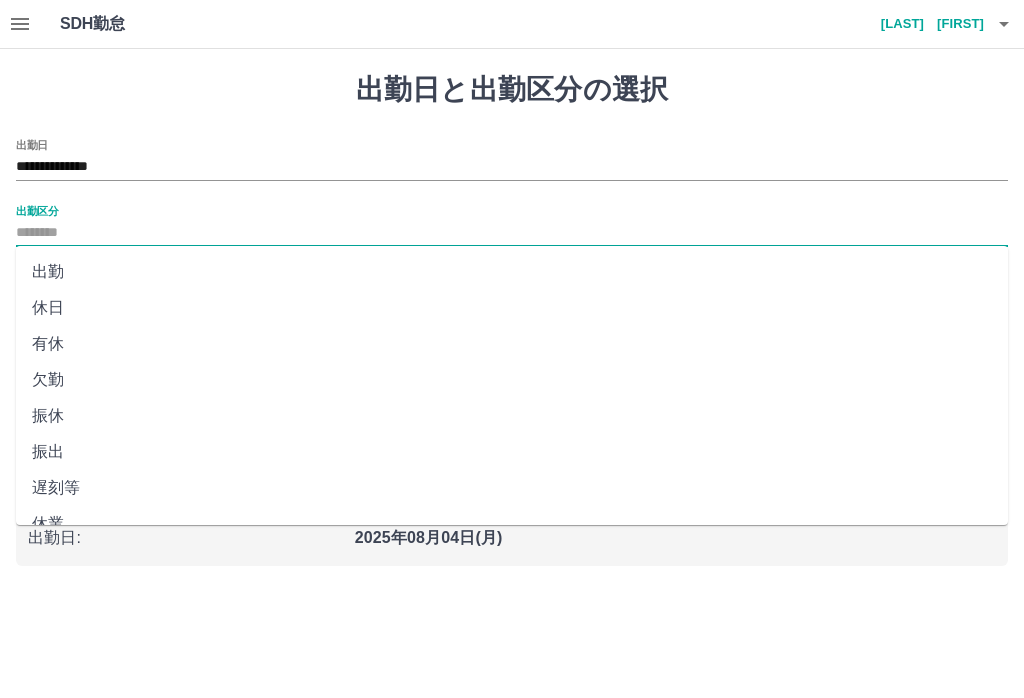 click on "出勤" at bounding box center [512, 272] 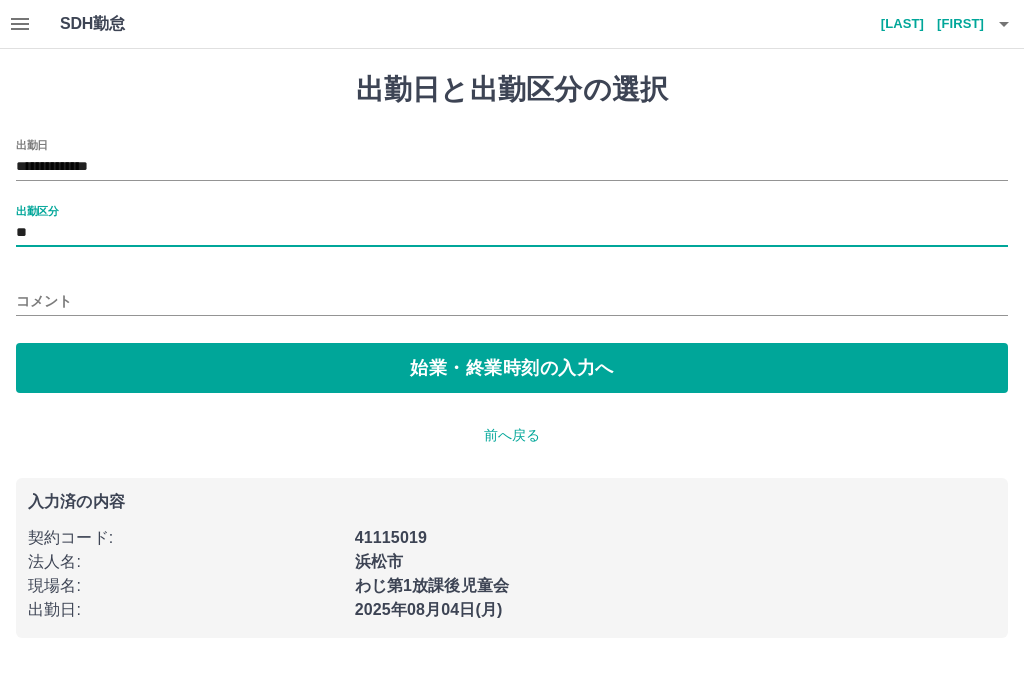 click on "始業・終業時刻の入力へ" at bounding box center (512, 368) 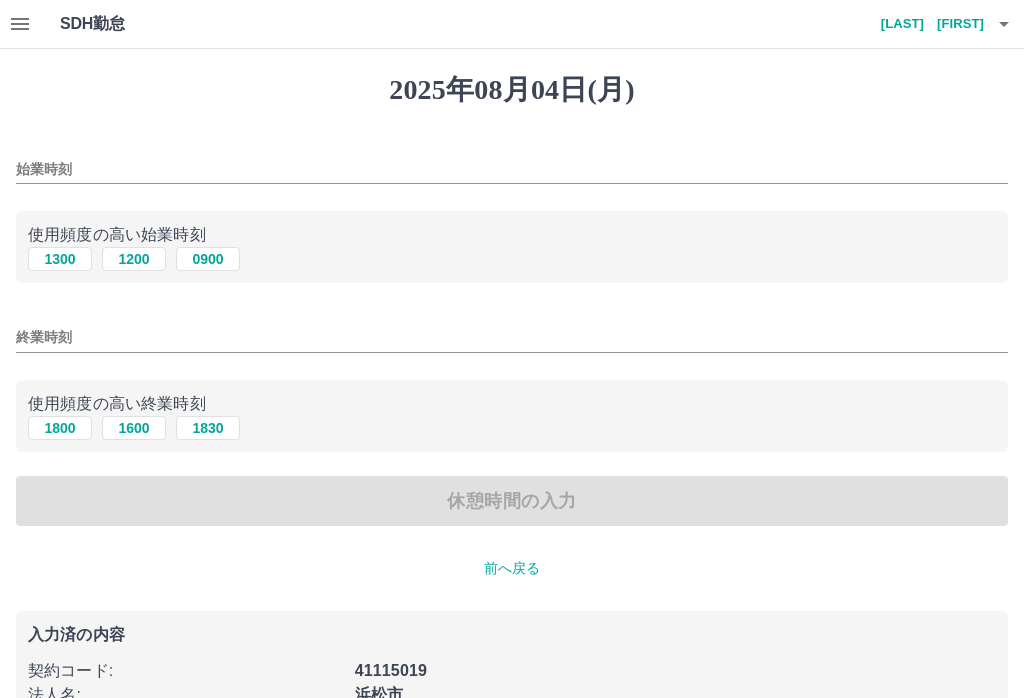 click on "始業時刻" at bounding box center (512, 169) 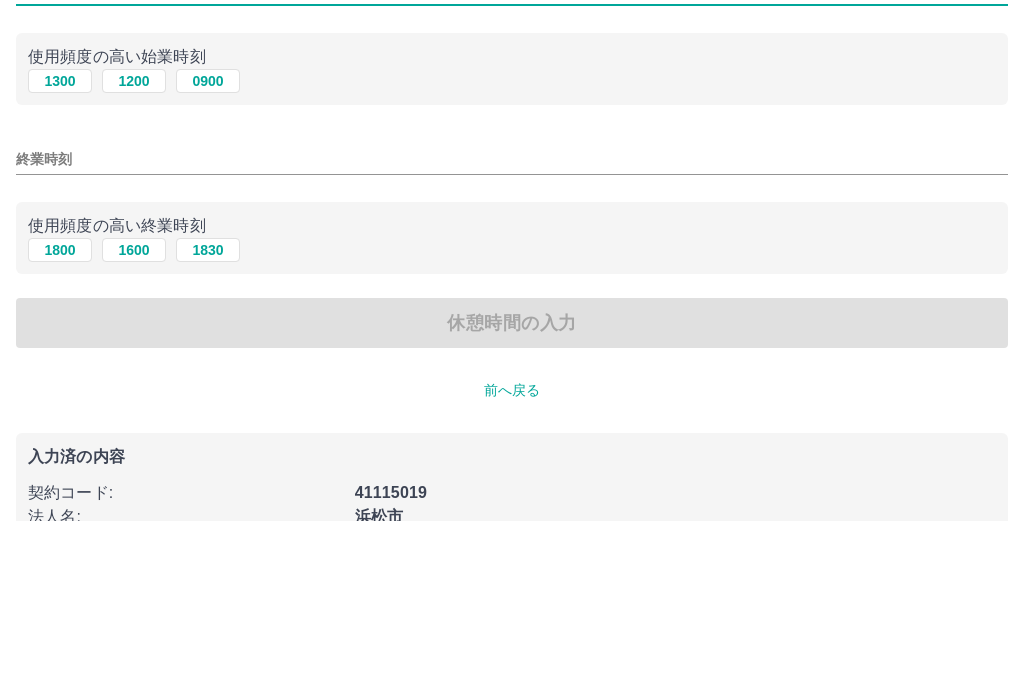 type on "****" 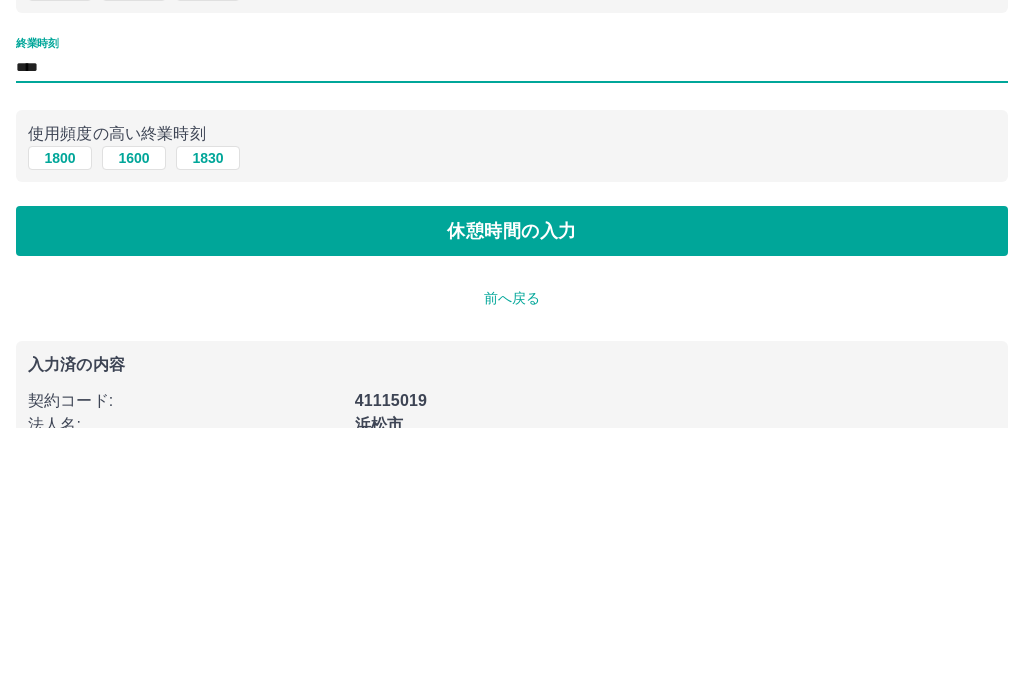 type on "****" 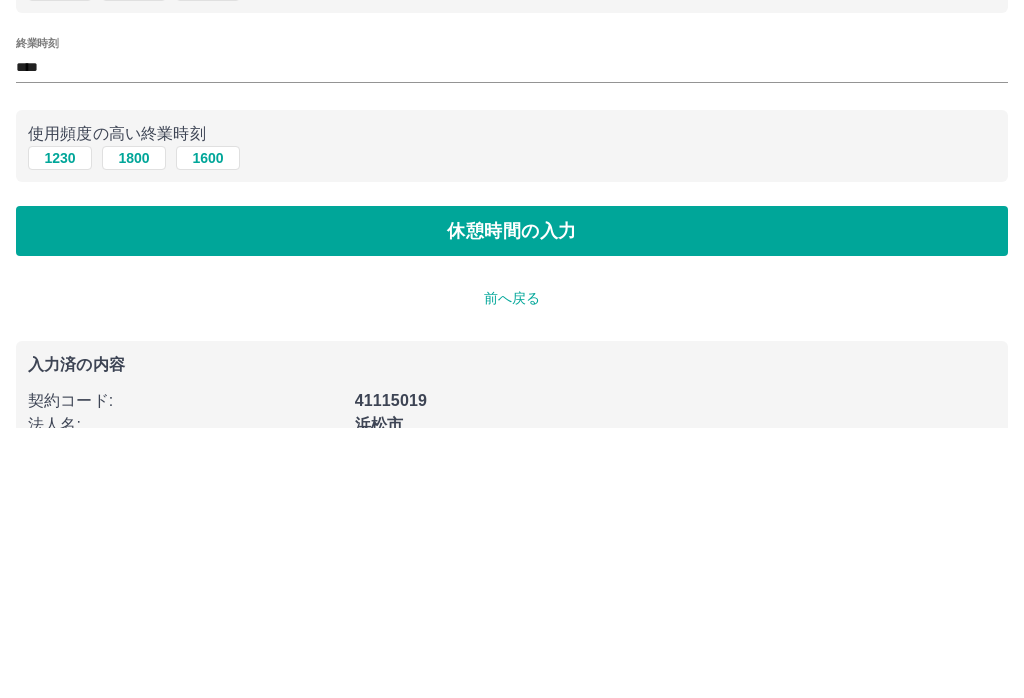 scroll, scrollTop: 92, scrollLeft: 0, axis: vertical 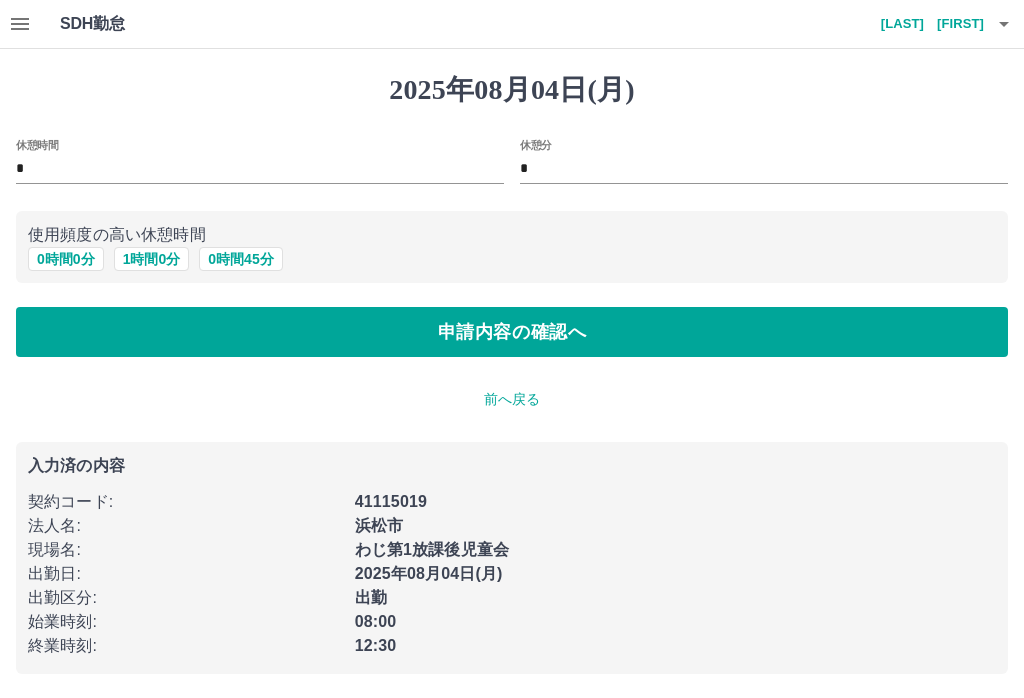 click on "申請内容の確認へ" at bounding box center (512, 332) 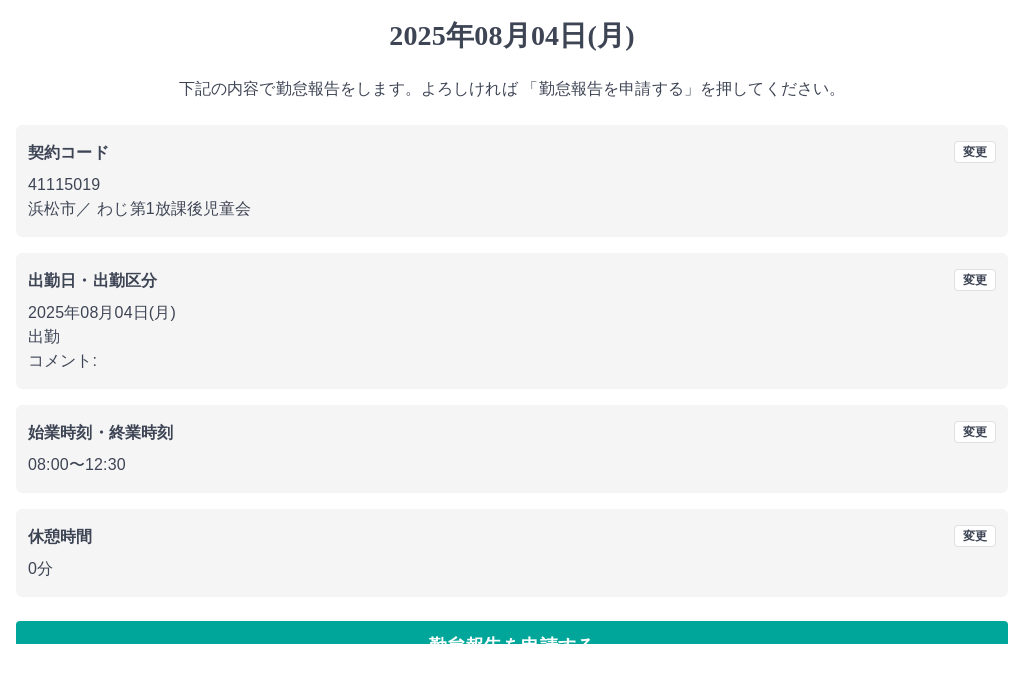 scroll, scrollTop: 19, scrollLeft: 0, axis: vertical 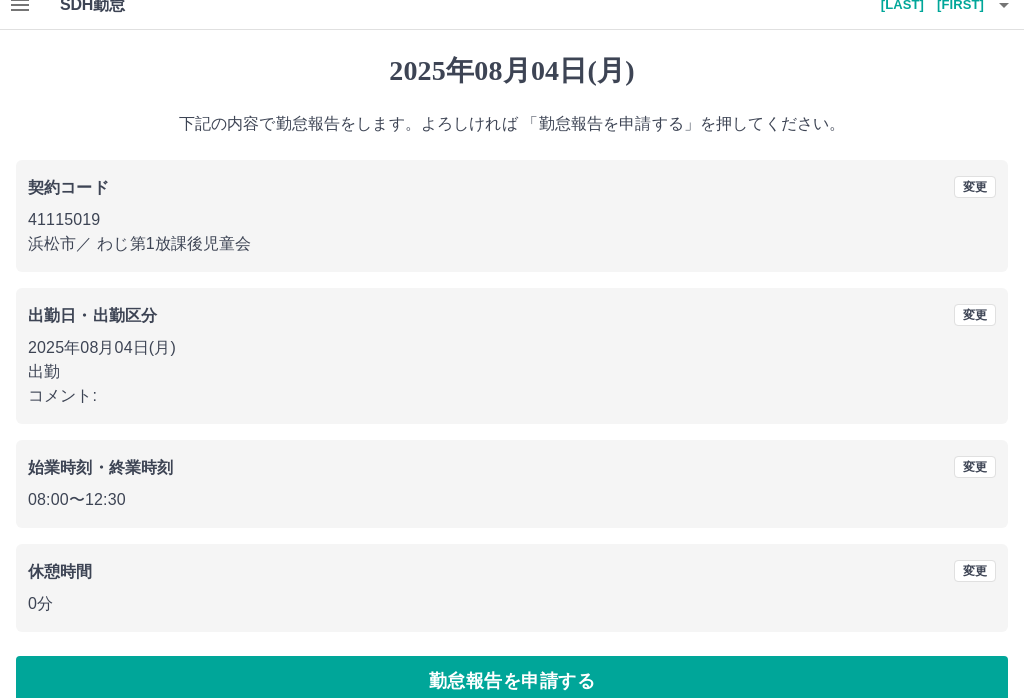 click on "勤怠報告を申請する" at bounding box center (512, 681) 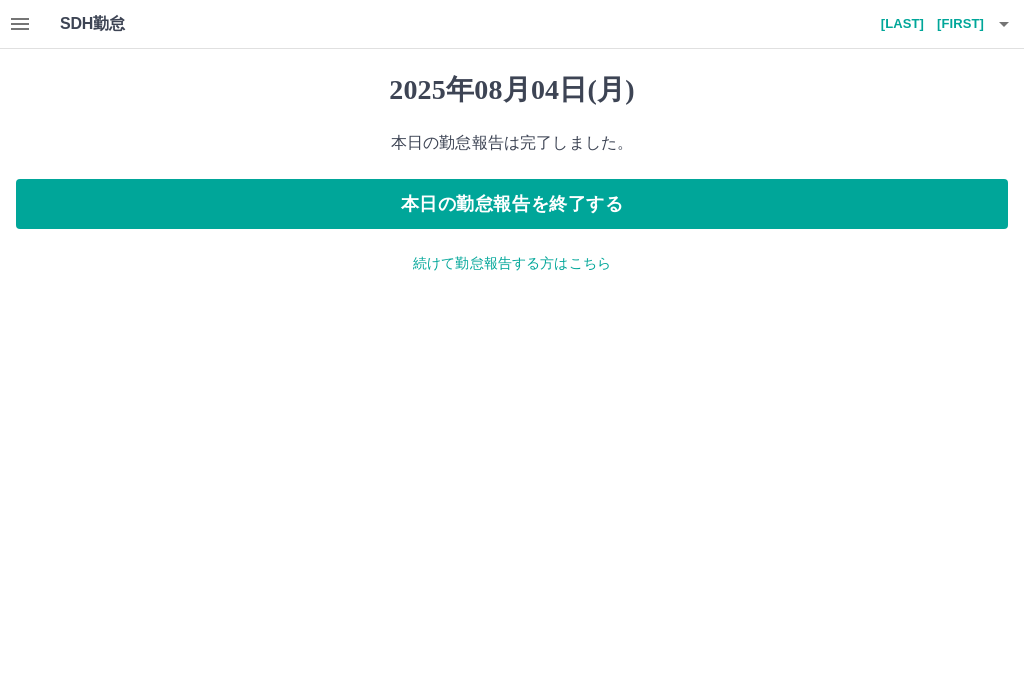 click on "本日の勤怠報告を終了する" at bounding box center (512, 204) 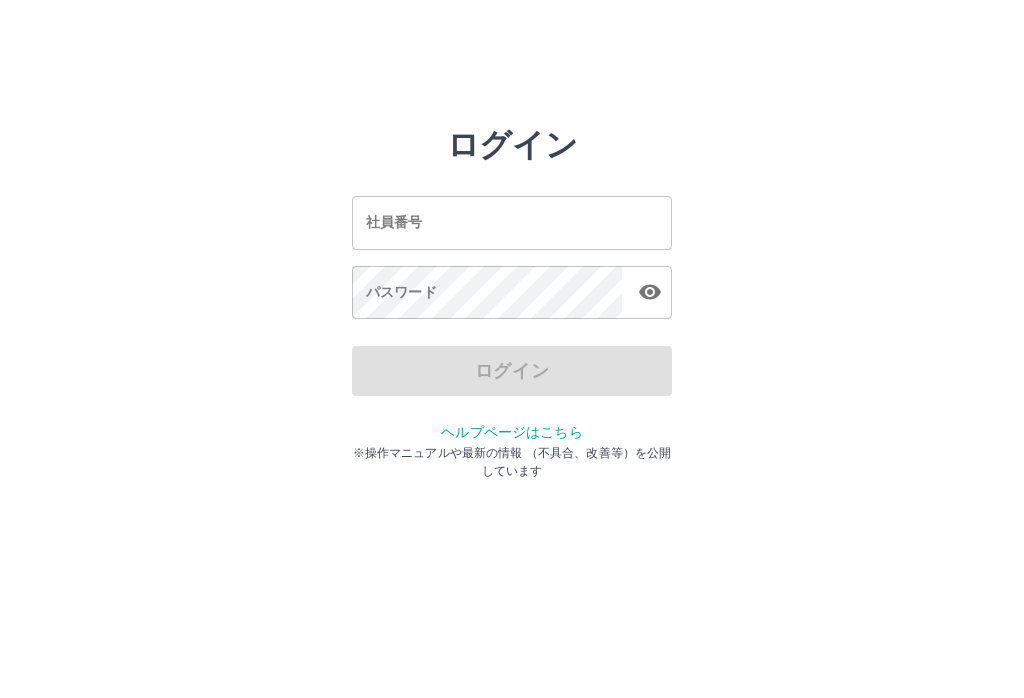 scroll, scrollTop: 0, scrollLeft: 0, axis: both 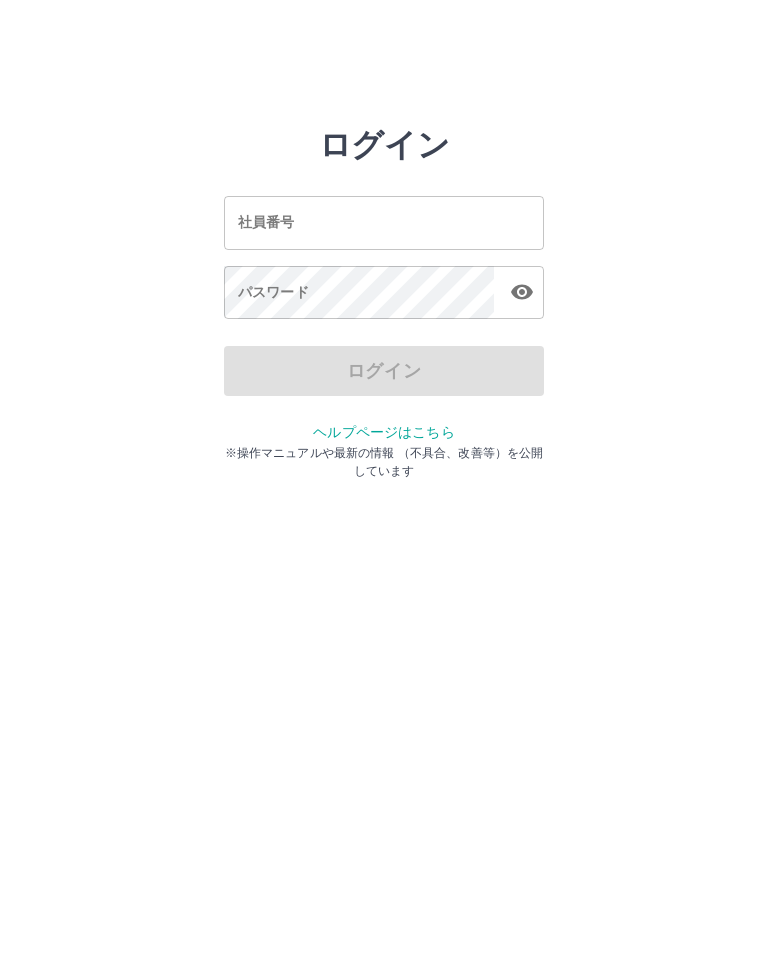 click on "社員番号" at bounding box center [384, 222] 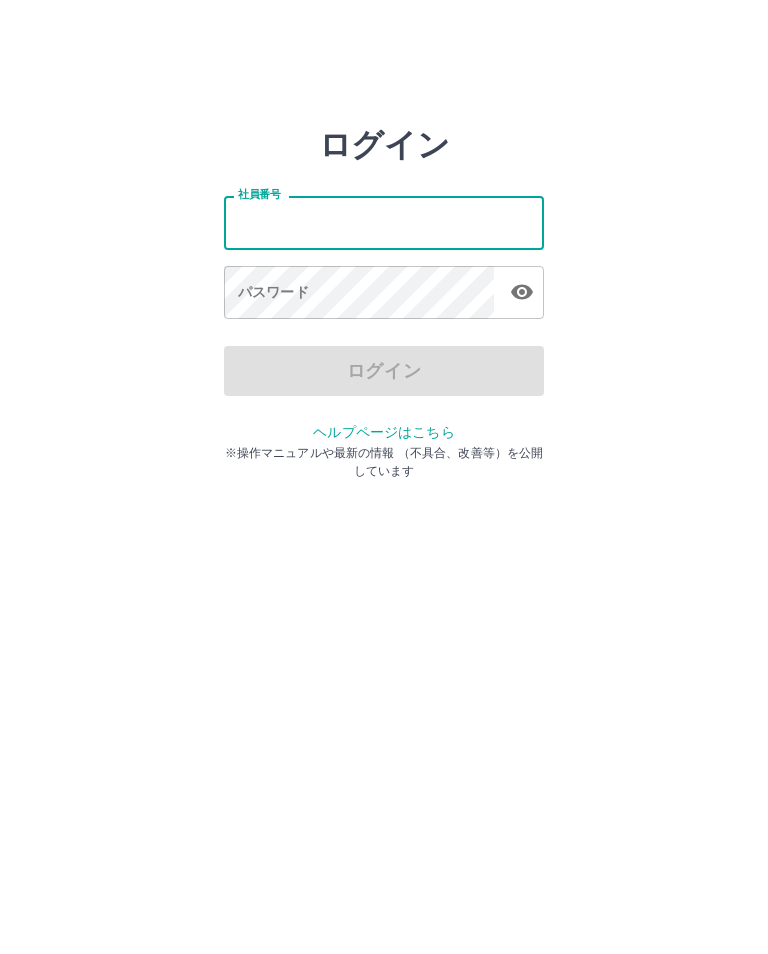 type on "*******" 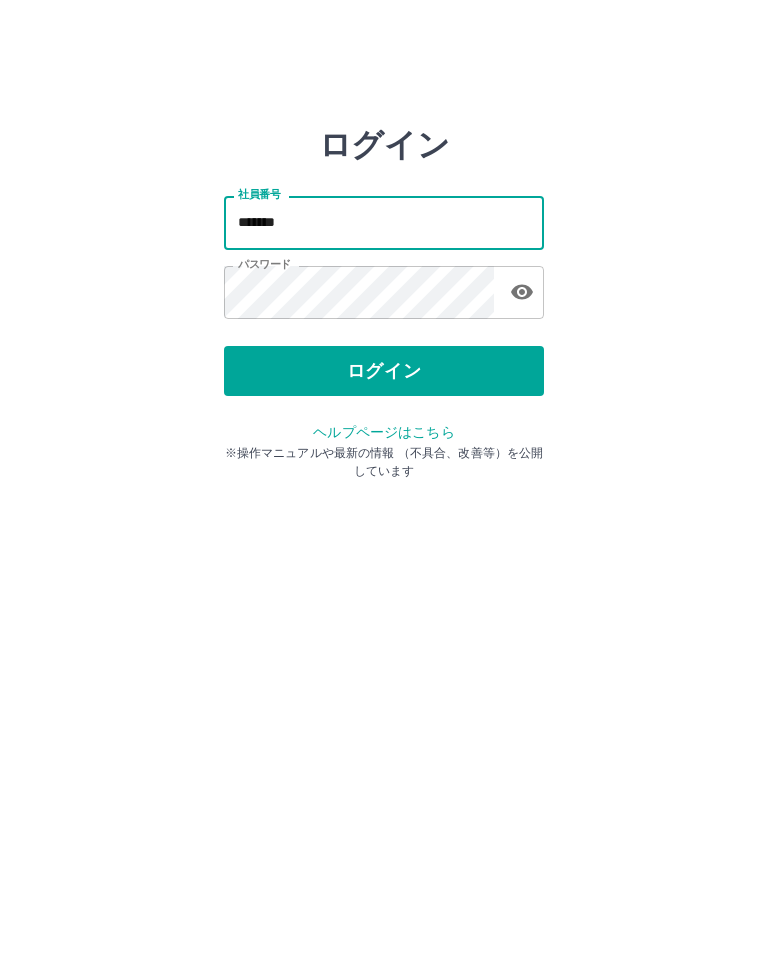 click on "ログイン" at bounding box center [384, 371] 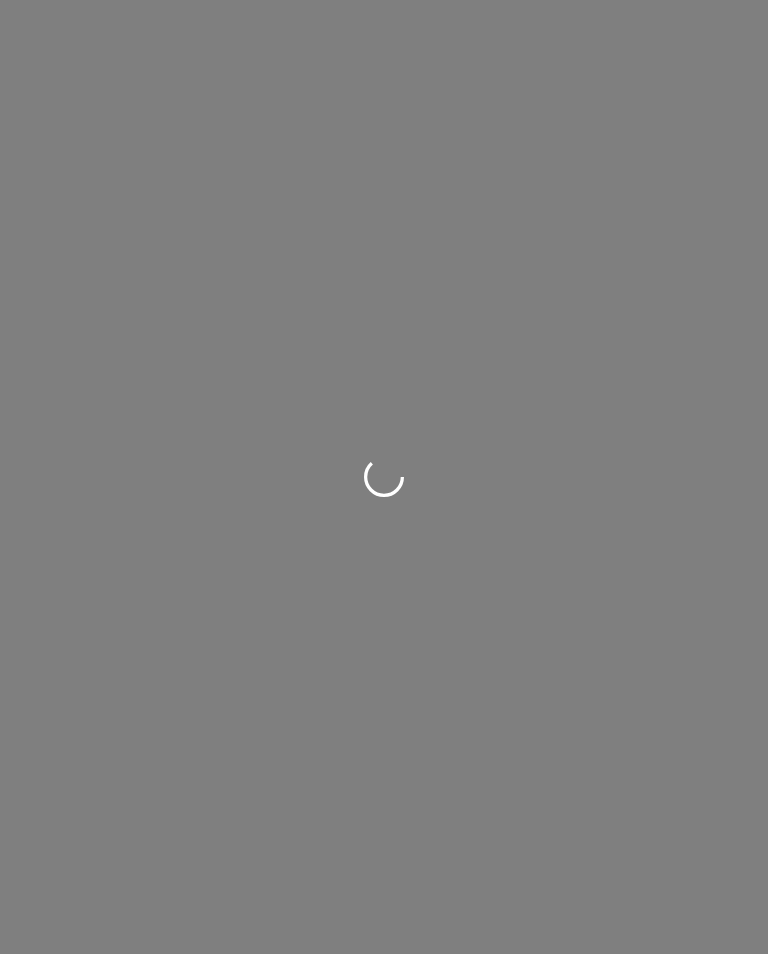 scroll, scrollTop: 0, scrollLeft: 0, axis: both 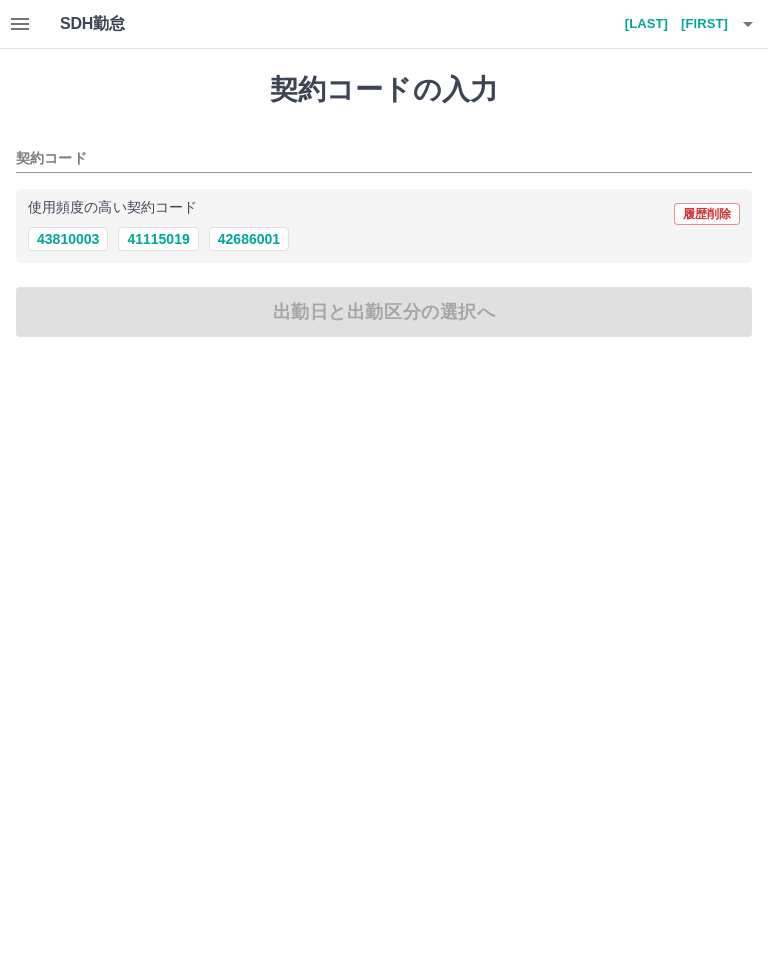 click on "契約コード" at bounding box center [384, 152] 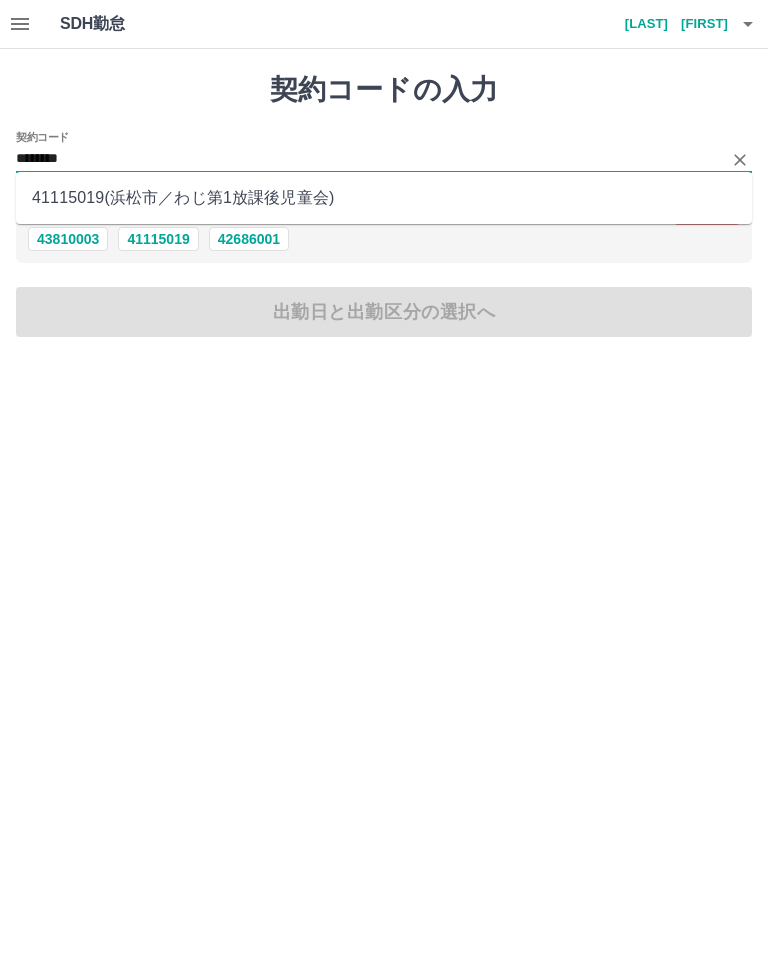 click on "41115019 ( [CITY] ／ わじ第1放課後児童会 )" at bounding box center [384, 198] 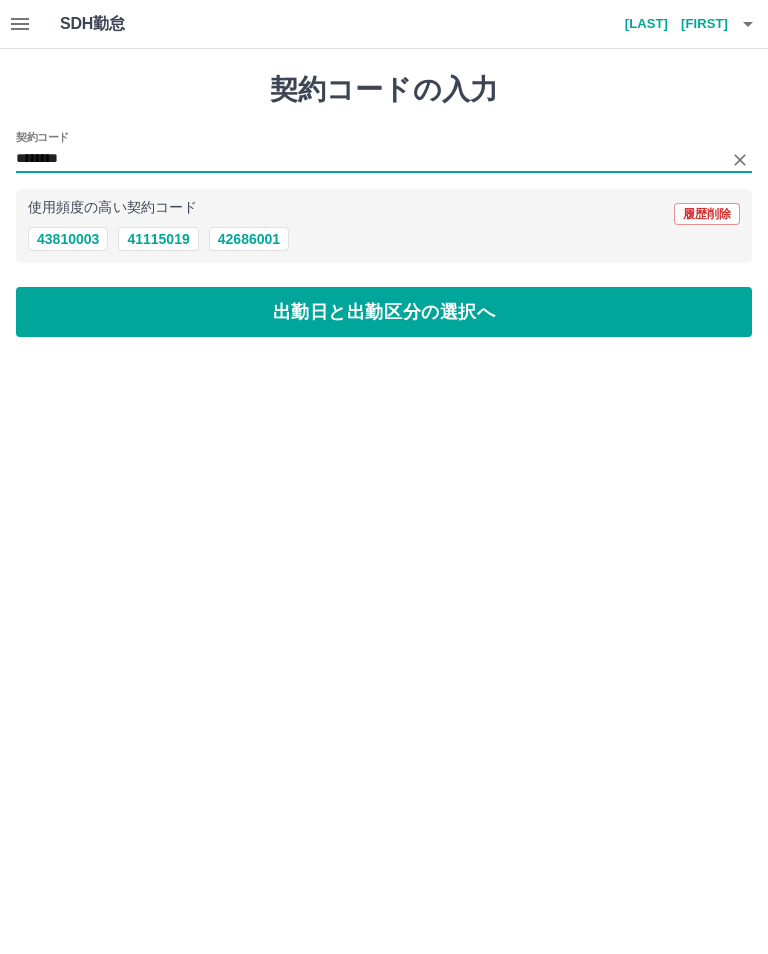 type on "********" 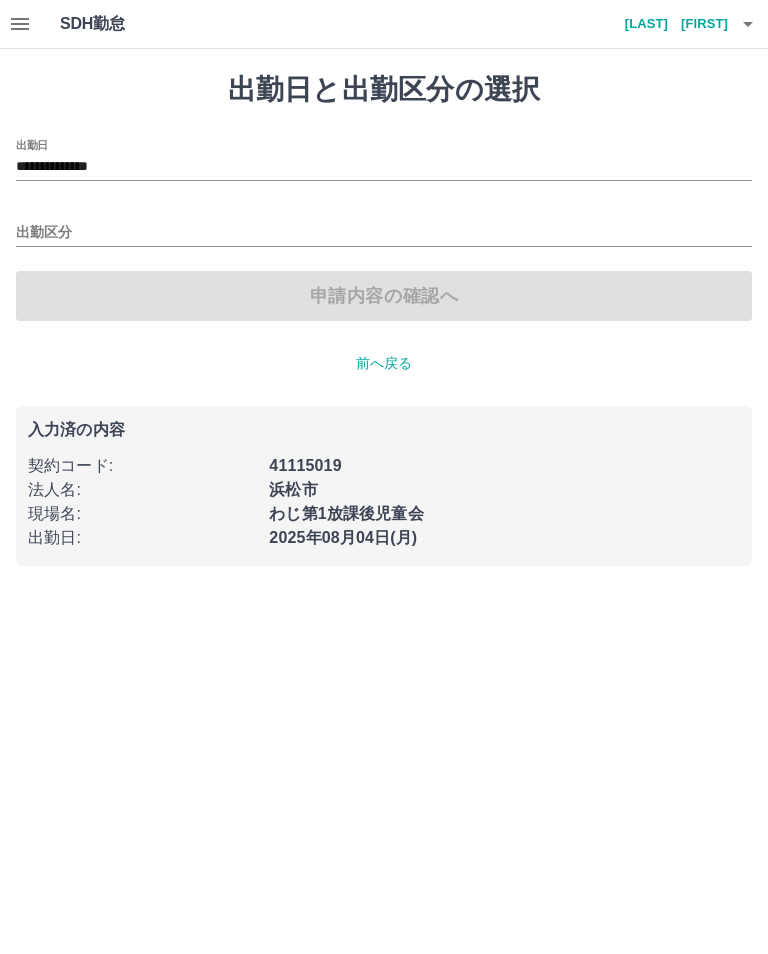 click on "出勤区分" at bounding box center (384, 233) 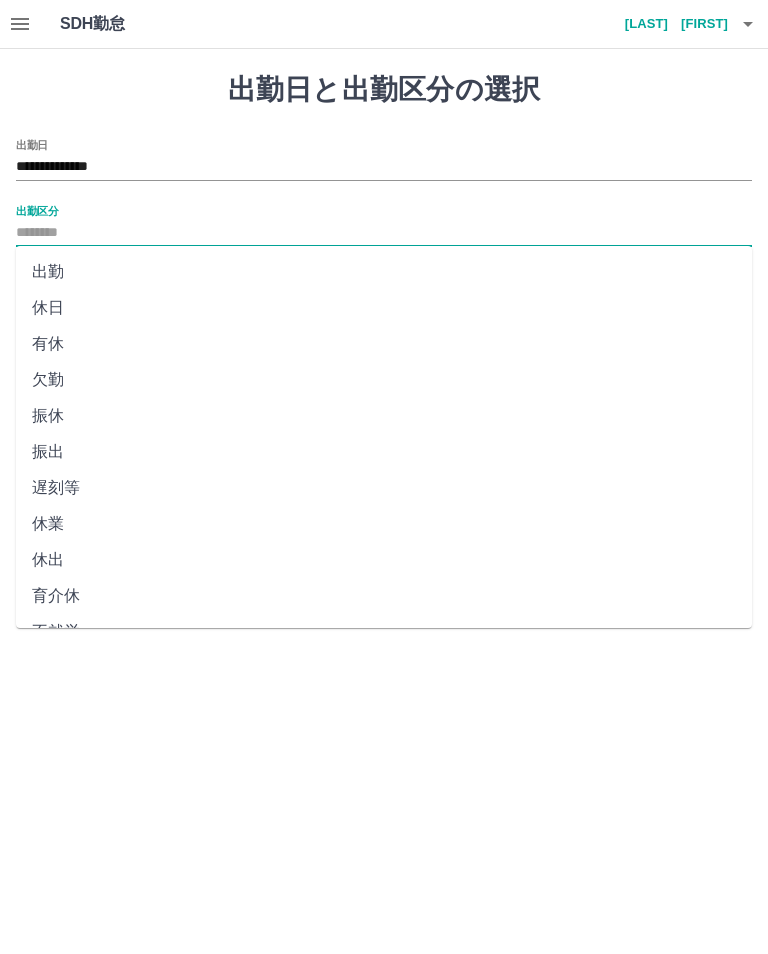 click on "出勤" at bounding box center (384, 272) 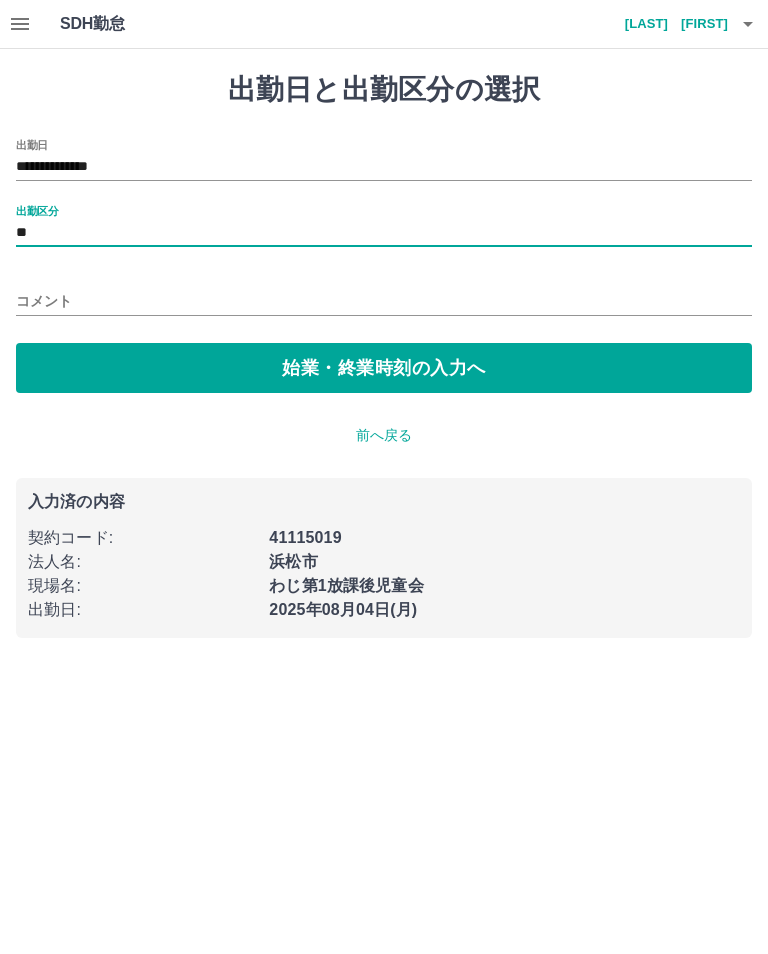 click on "始業・終業時刻の入力へ" at bounding box center (384, 368) 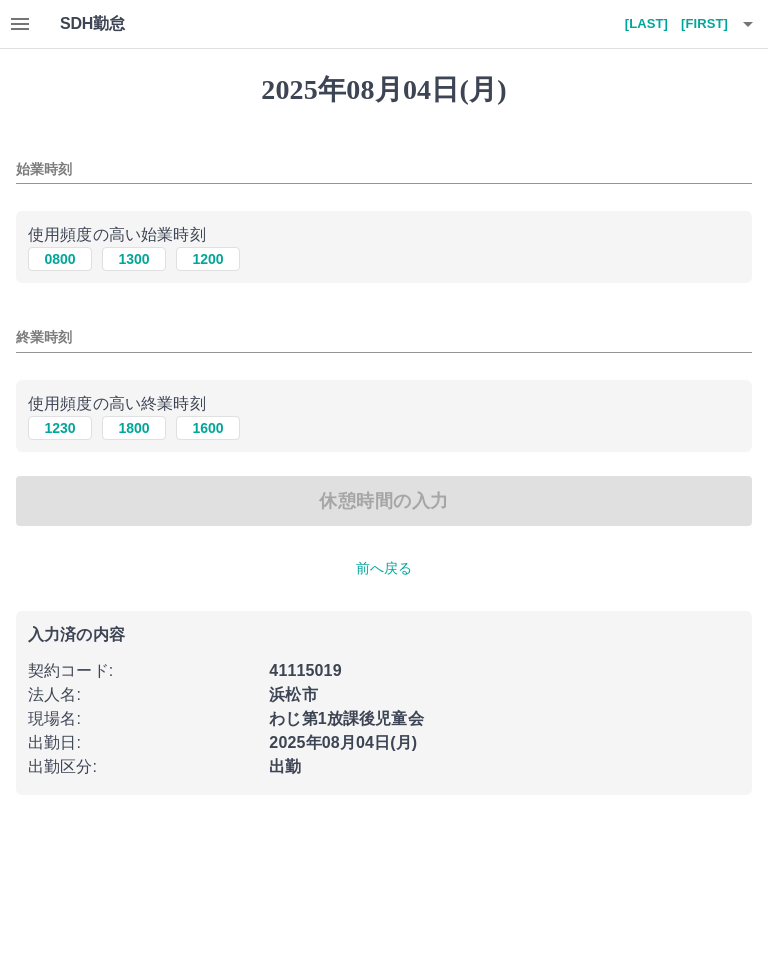 click on "始業時刻" at bounding box center (384, 169) 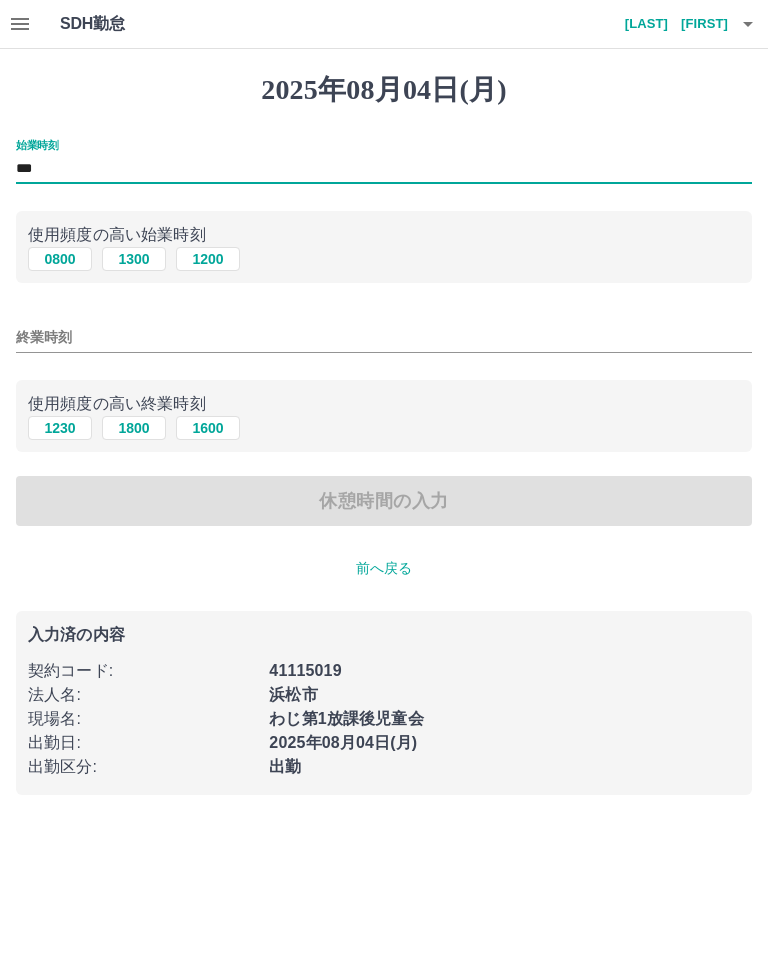 type on "***" 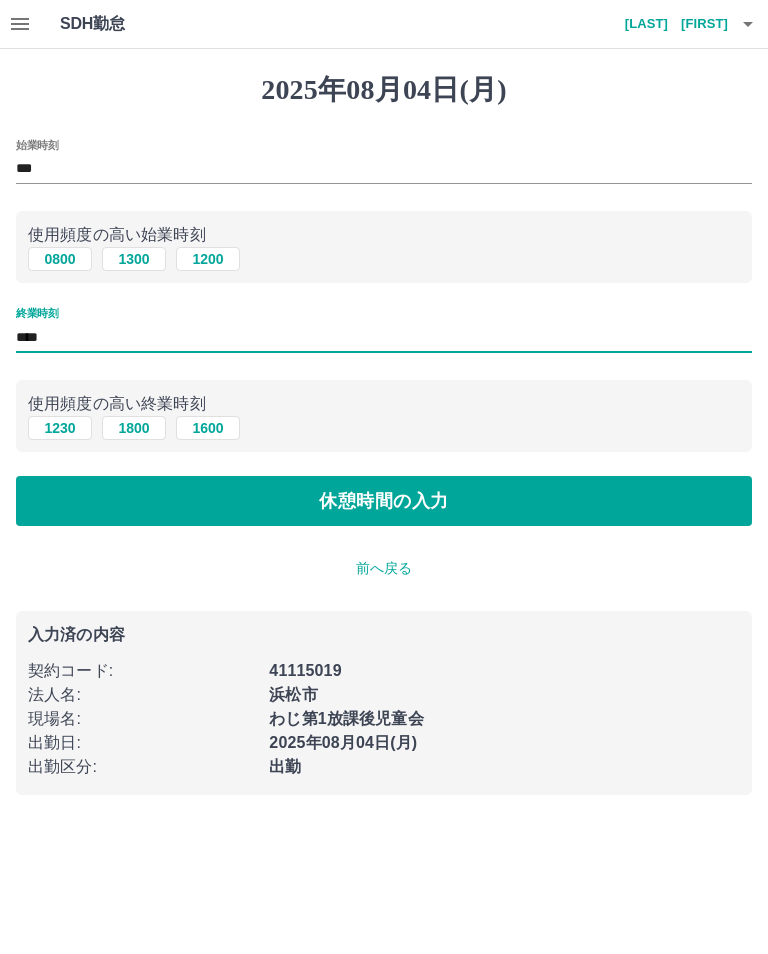 type on "****" 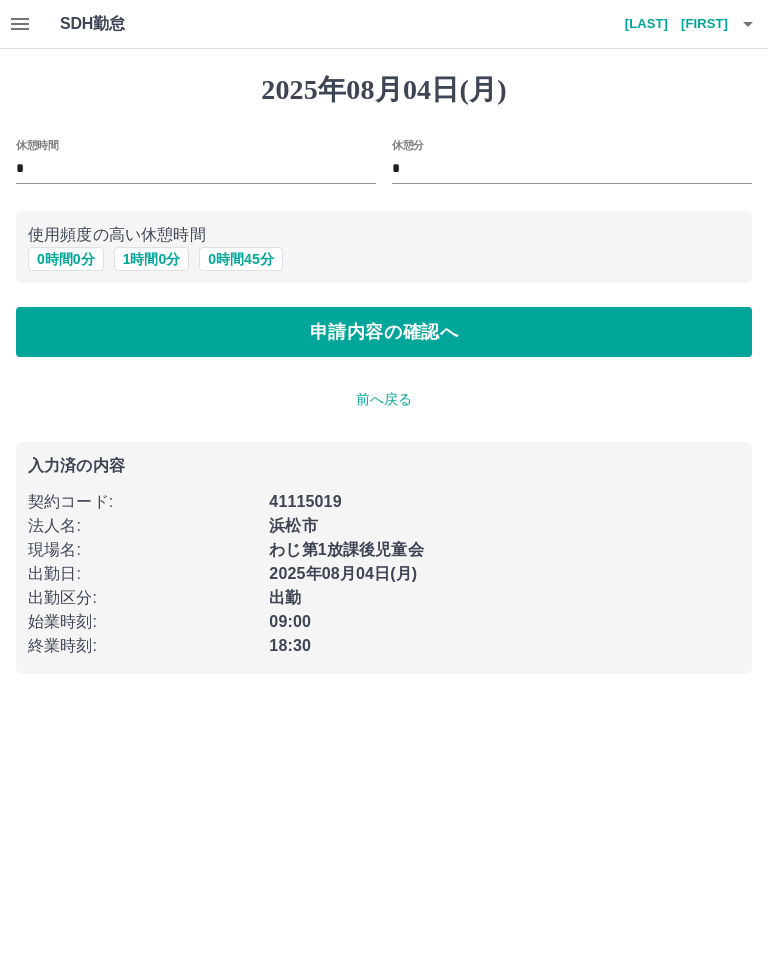 click on "1 時間 0 分" at bounding box center (152, 259) 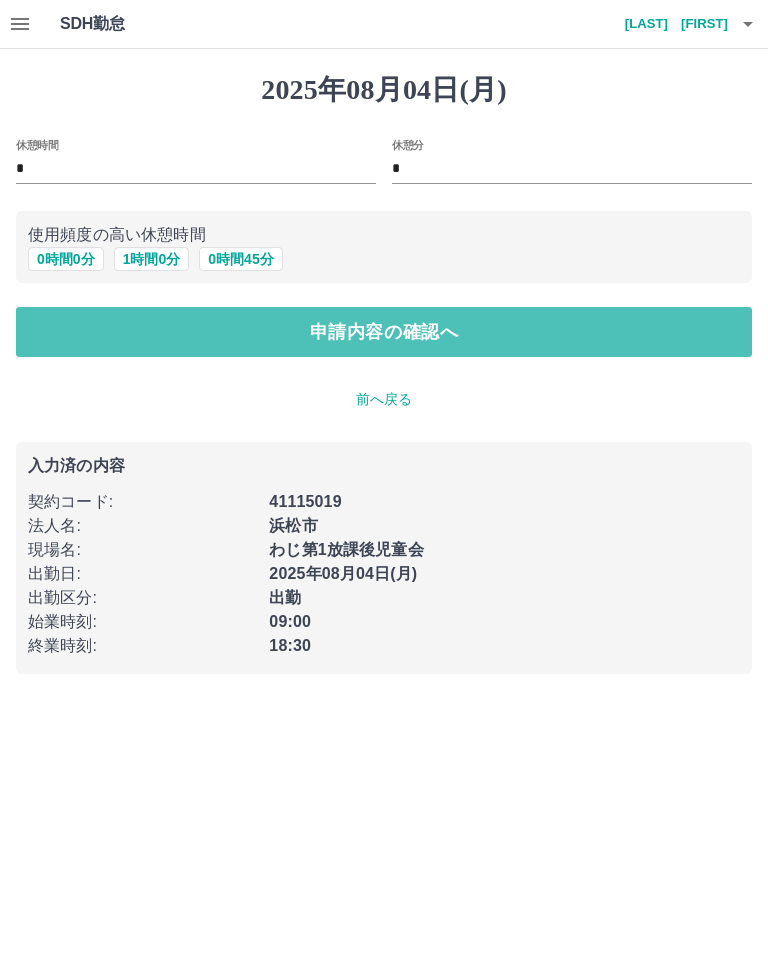 click on "申請内容の確認へ" at bounding box center [384, 332] 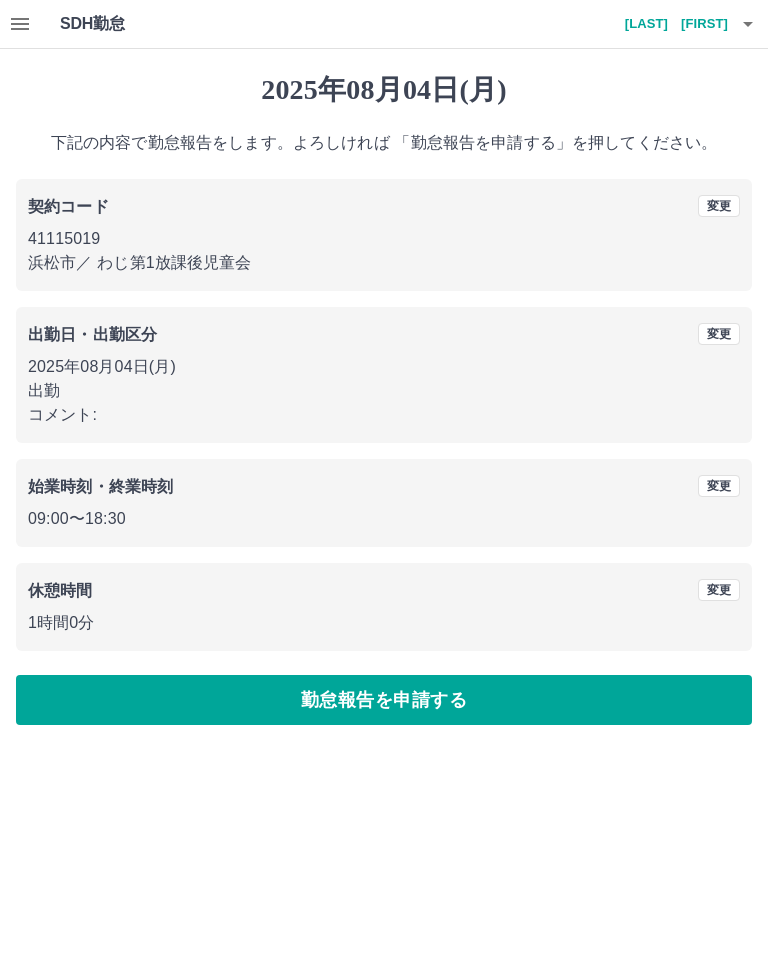 click on "勤怠報告を申請する" at bounding box center (384, 700) 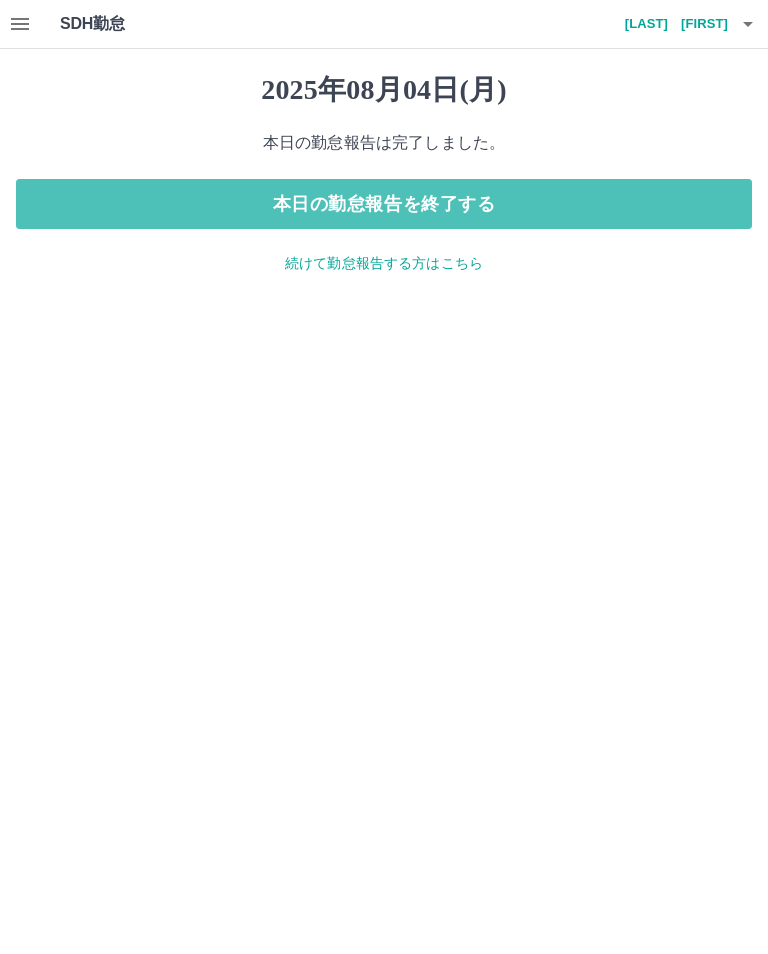 click on "本日の勤怠報告を終了する" at bounding box center (384, 204) 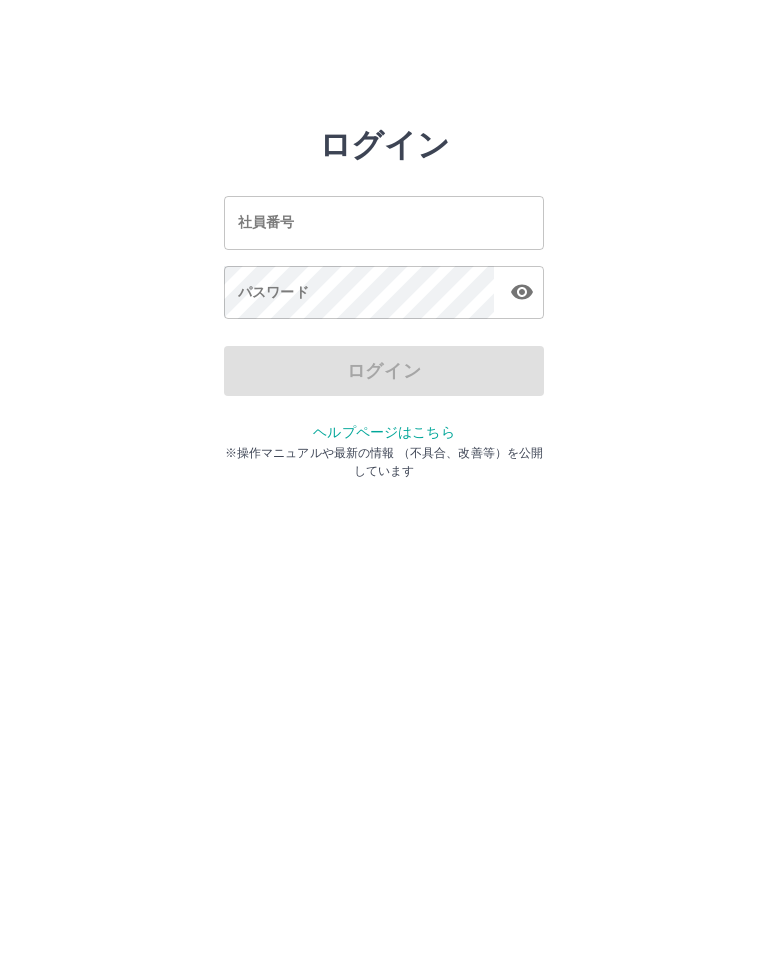 scroll, scrollTop: 0, scrollLeft: 0, axis: both 